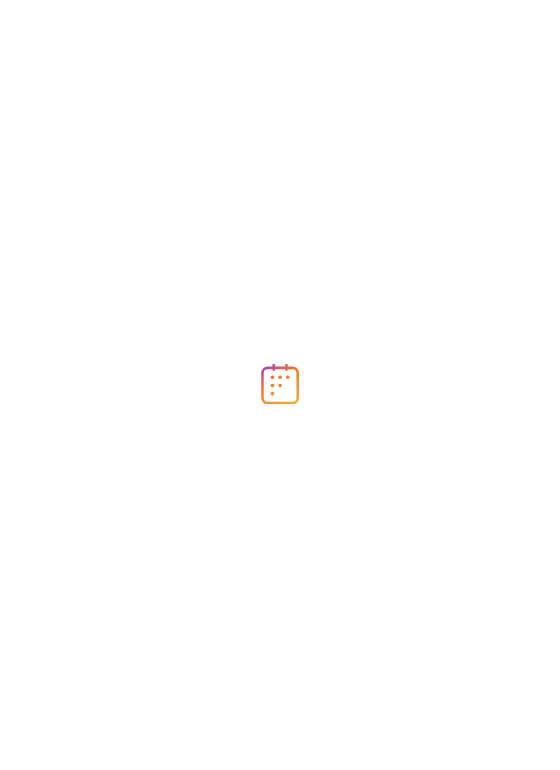 scroll, scrollTop: 0, scrollLeft: 0, axis: both 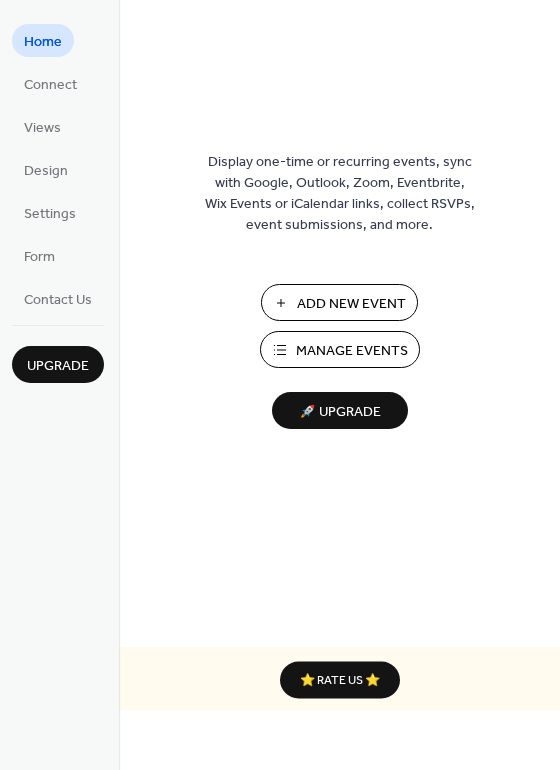 click on "Manage Events" at bounding box center [352, 351] 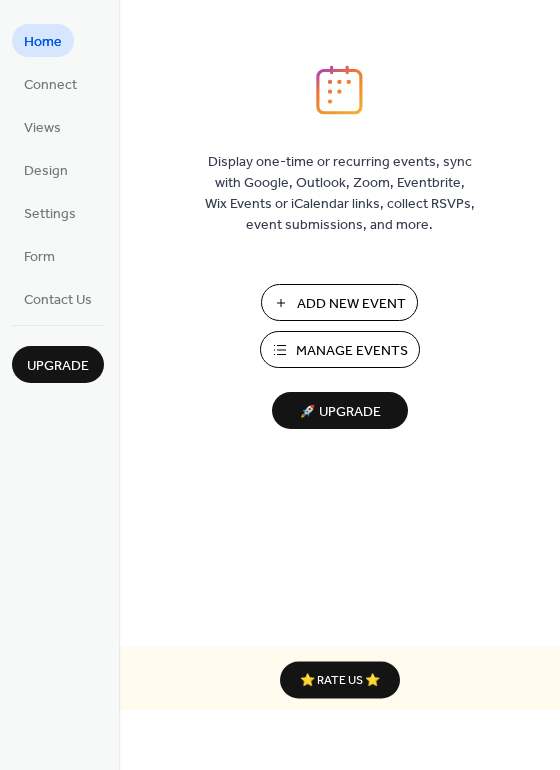 click on "Manage Events" at bounding box center (352, 351) 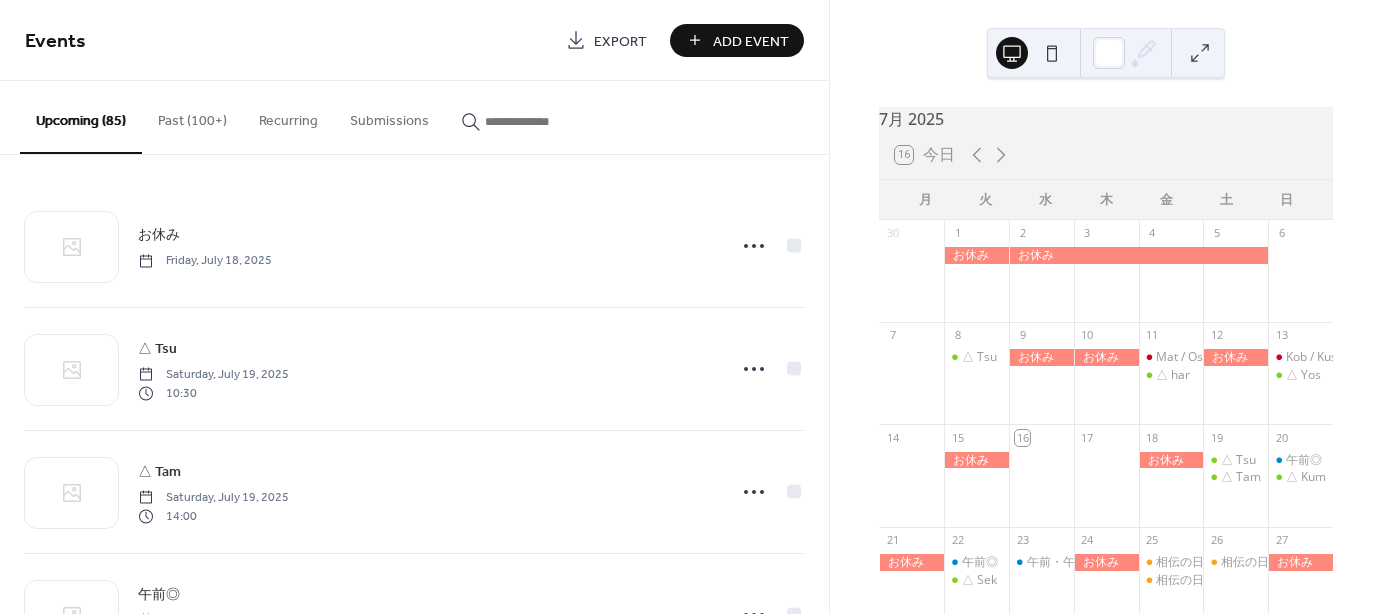scroll, scrollTop: 0, scrollLeft: 0, axis: both 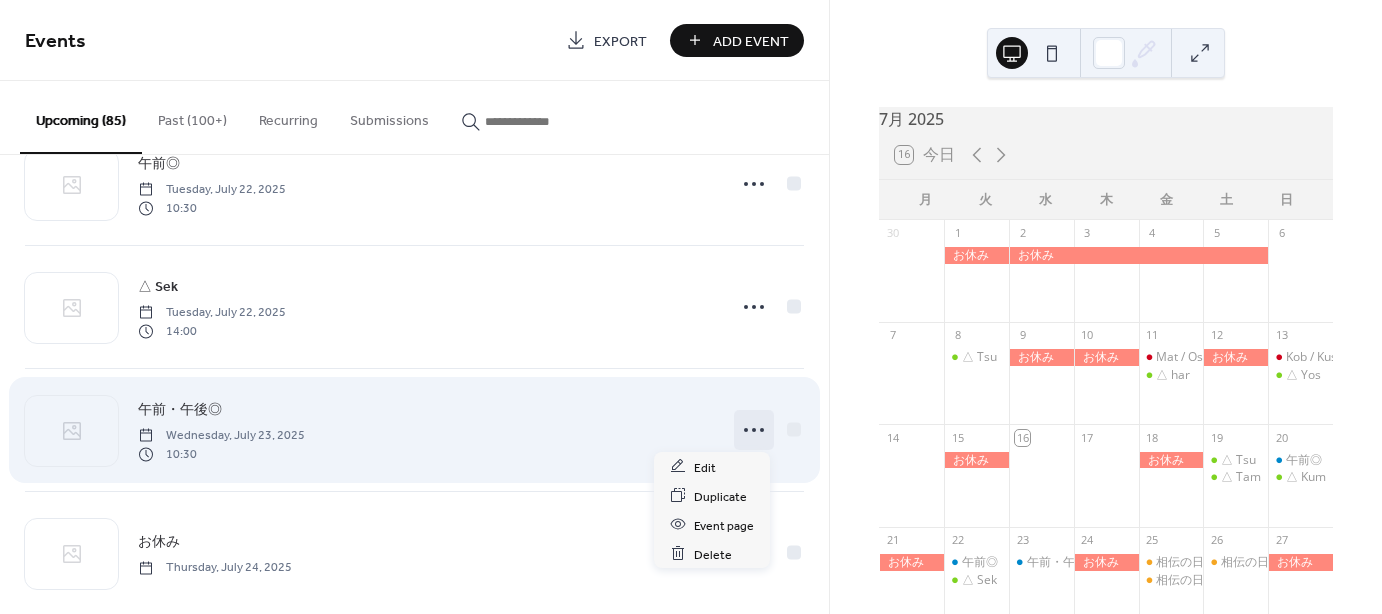 click 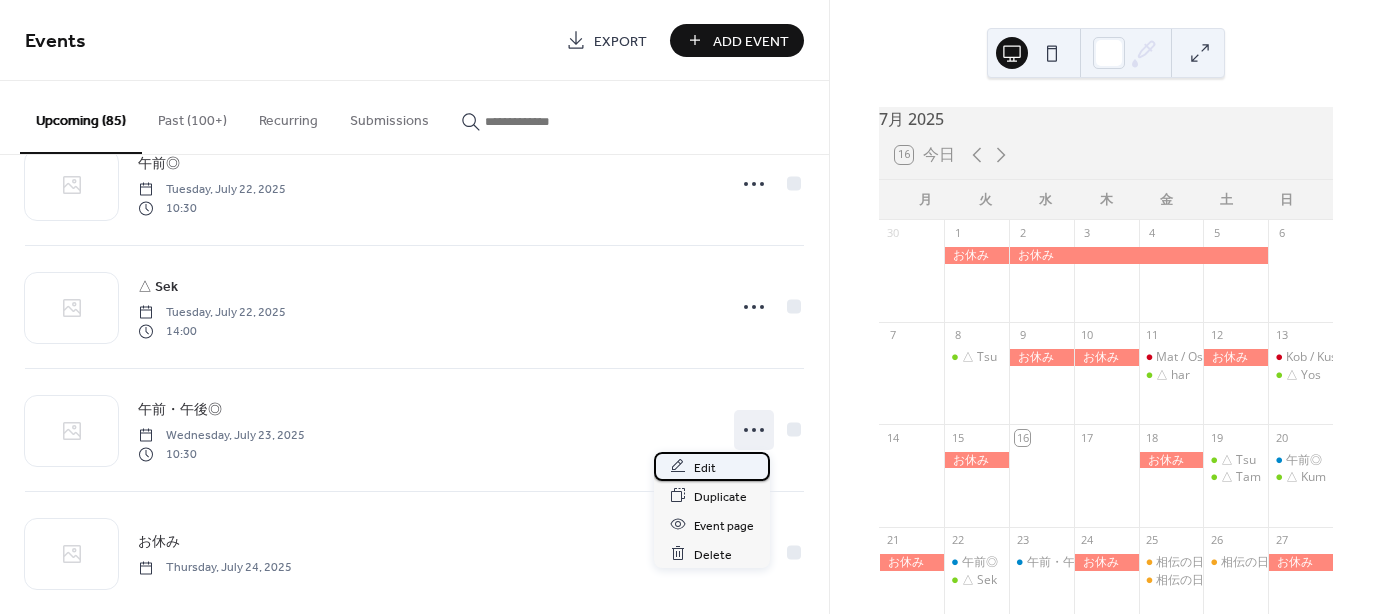 click on "Edit" at bounding box center [705, 467] 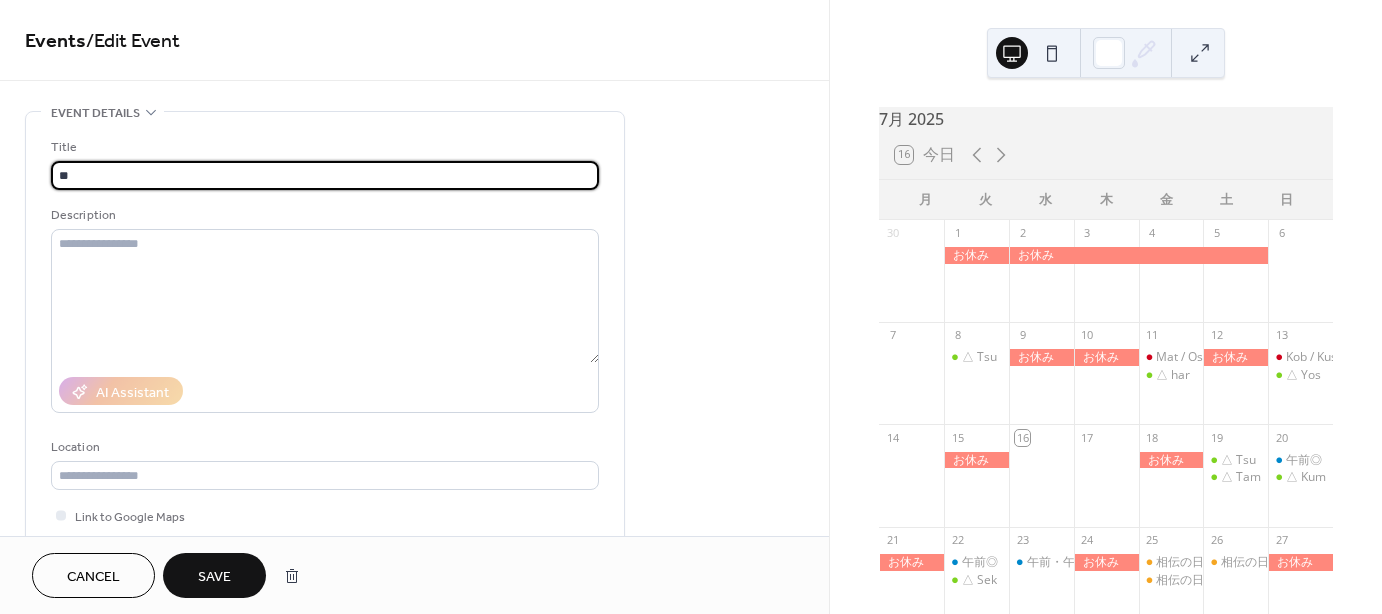 type on "*" 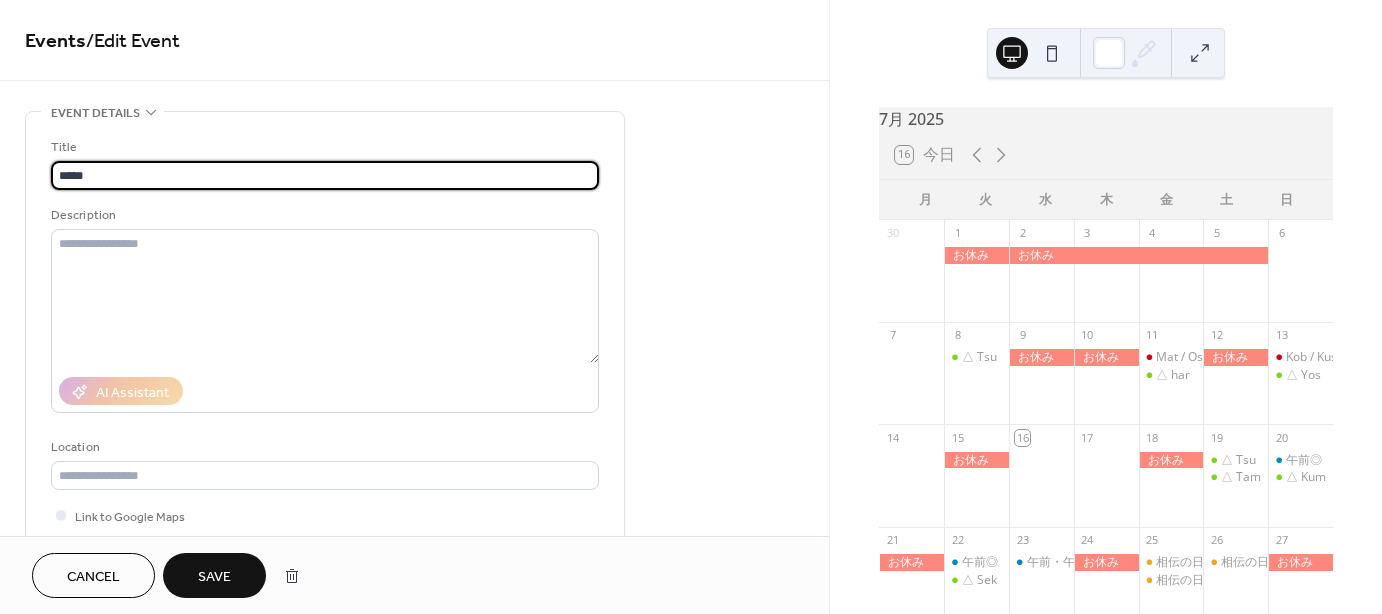 click on "*****" at bounding box center [325, 175] 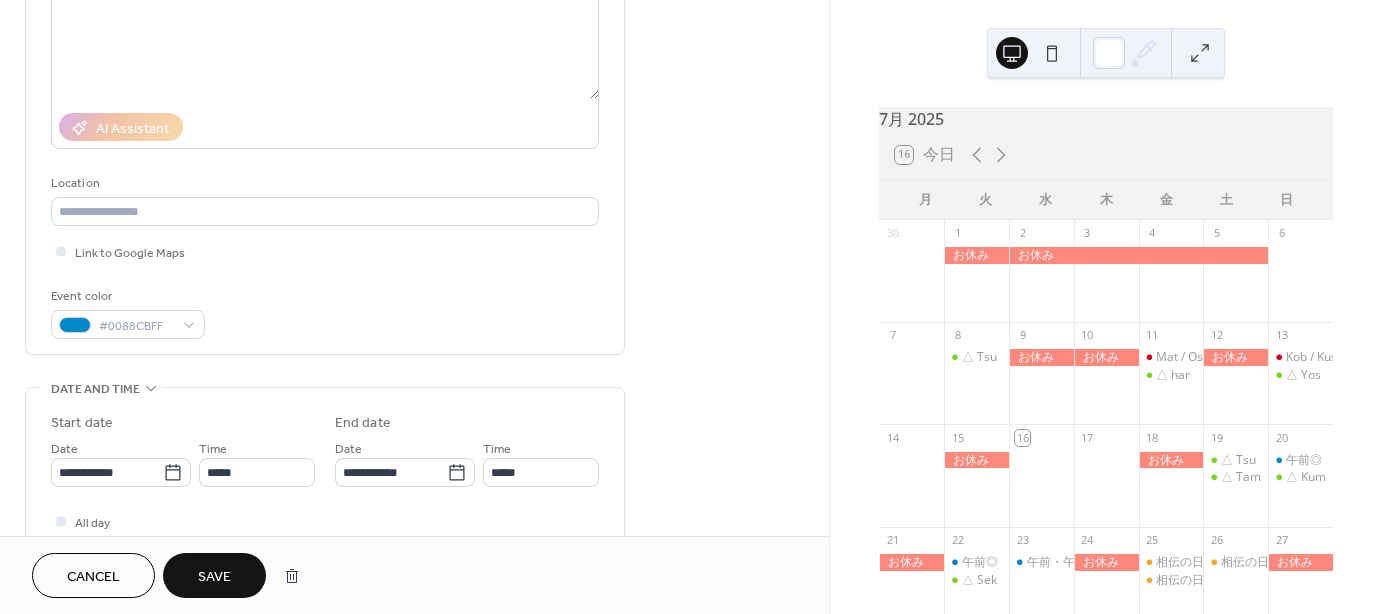 scroll, scrollTop: 300, scrollLeft: 0, axis: vertical 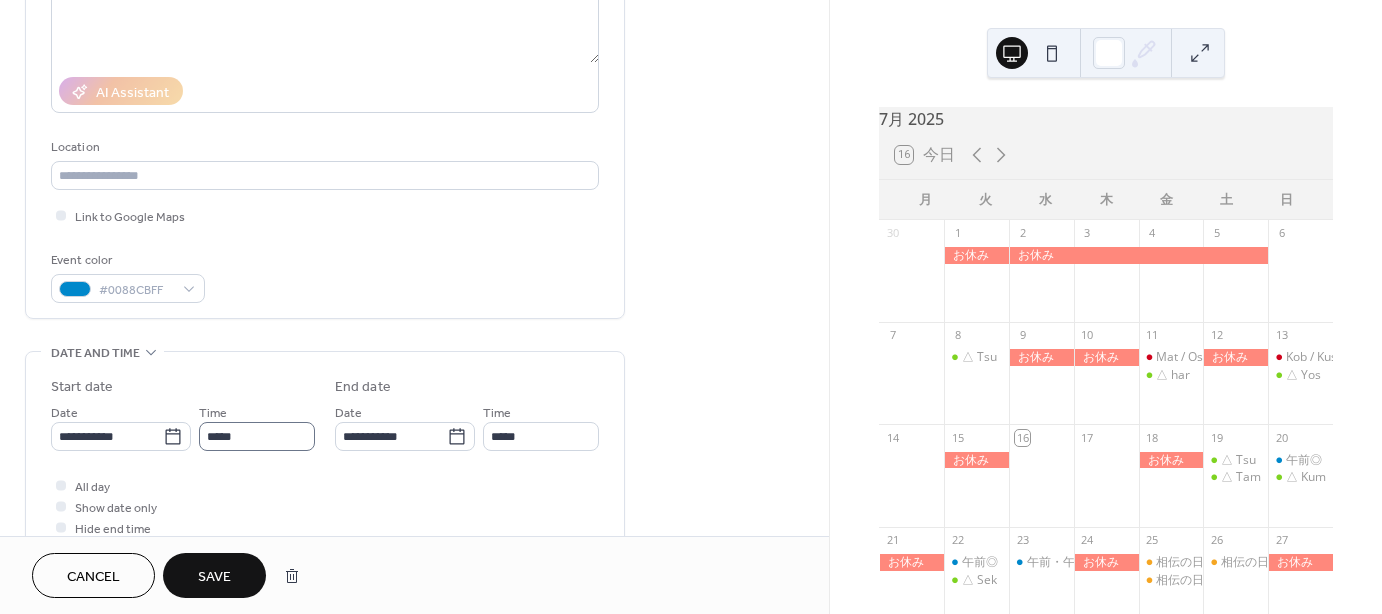 type on "*****" 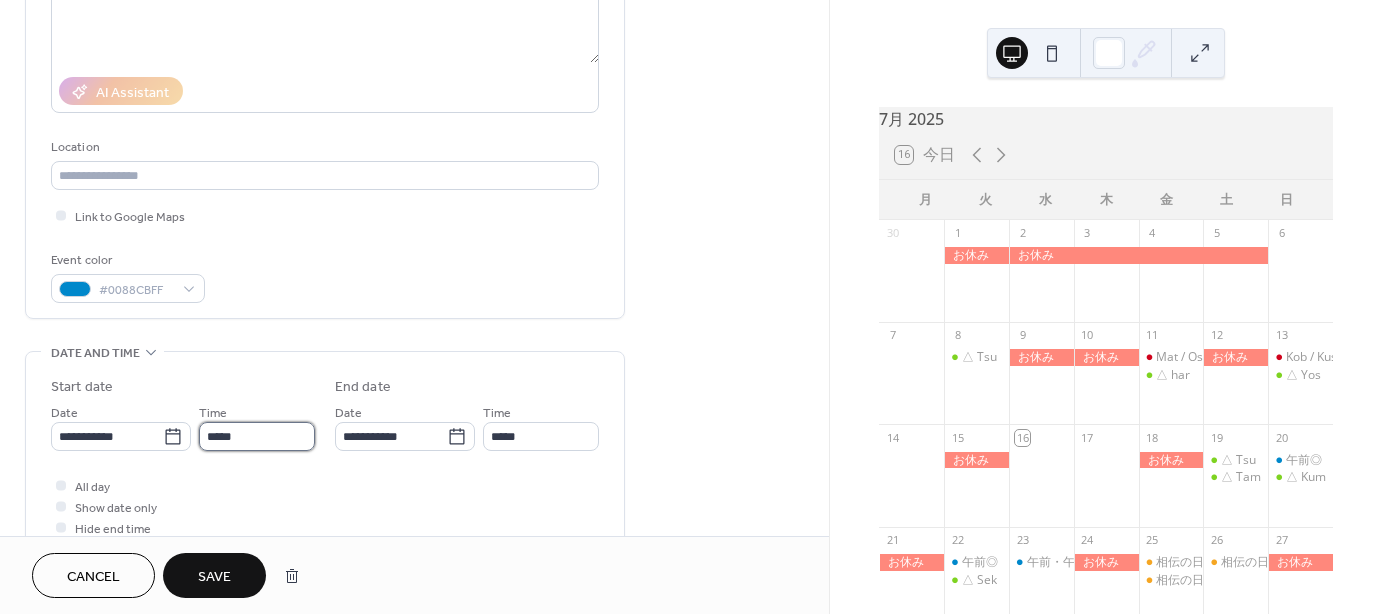 click on "*****" at bounding box center [257, 436] 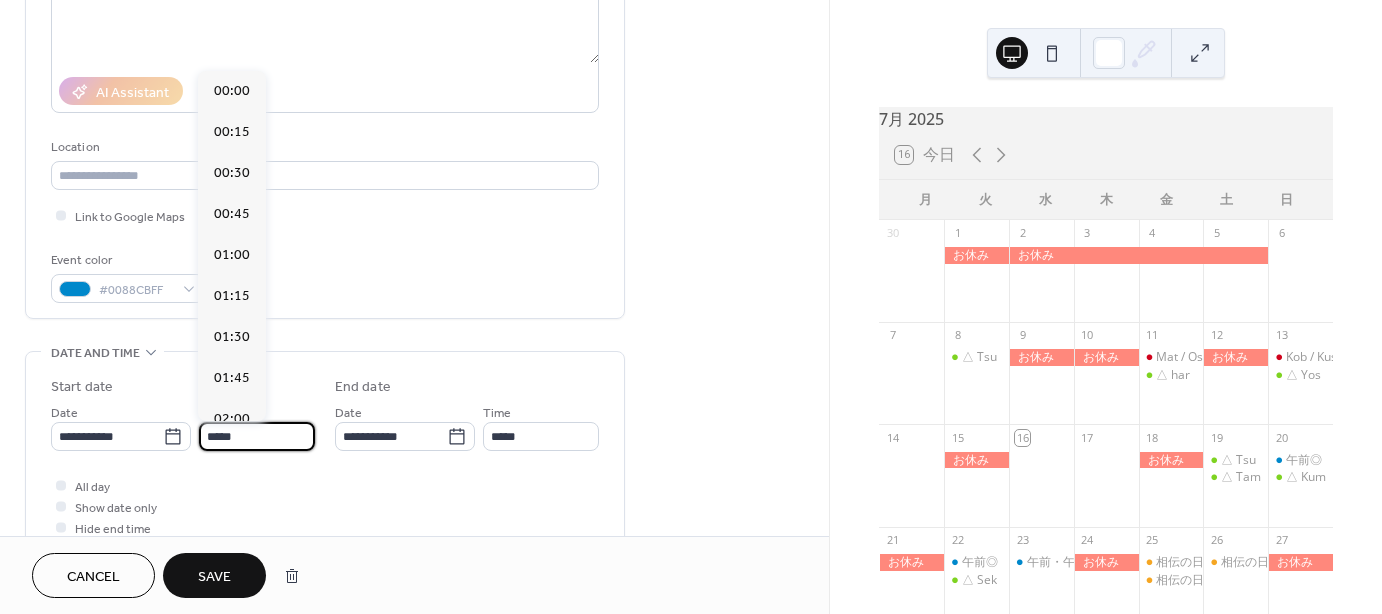 scroll, scrollTop: 1722, scrollLeft: 0, axis: vertical 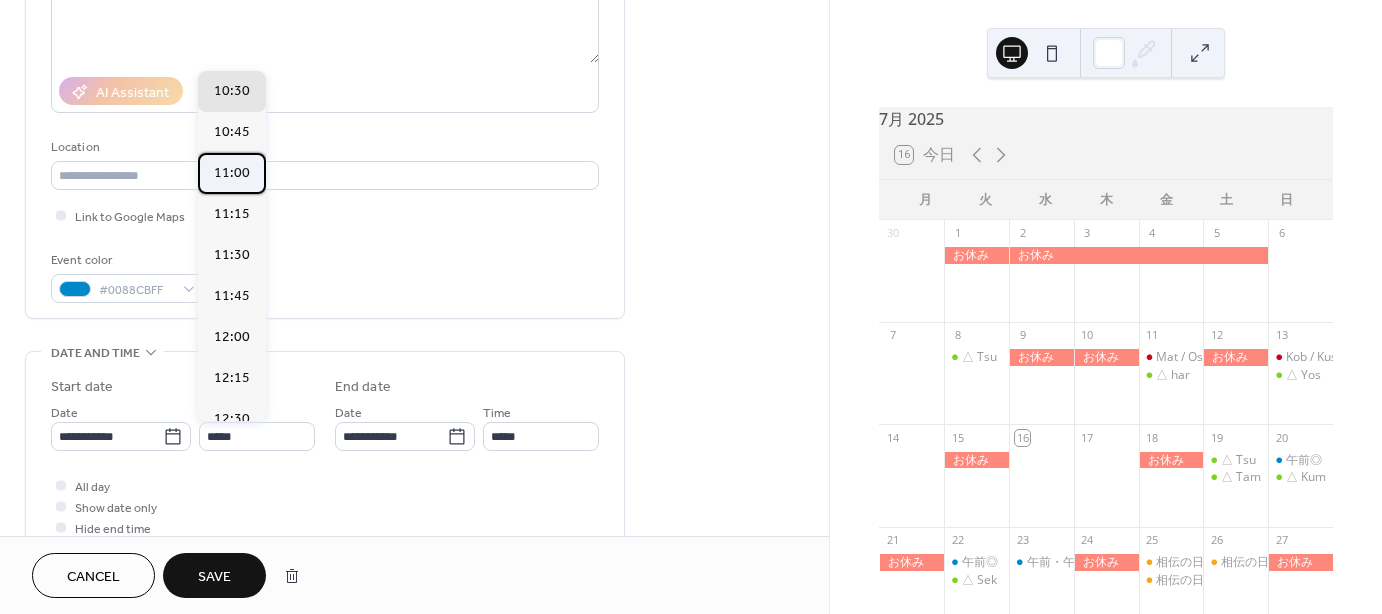 click on "11:00" at bounding box center [232, 173] 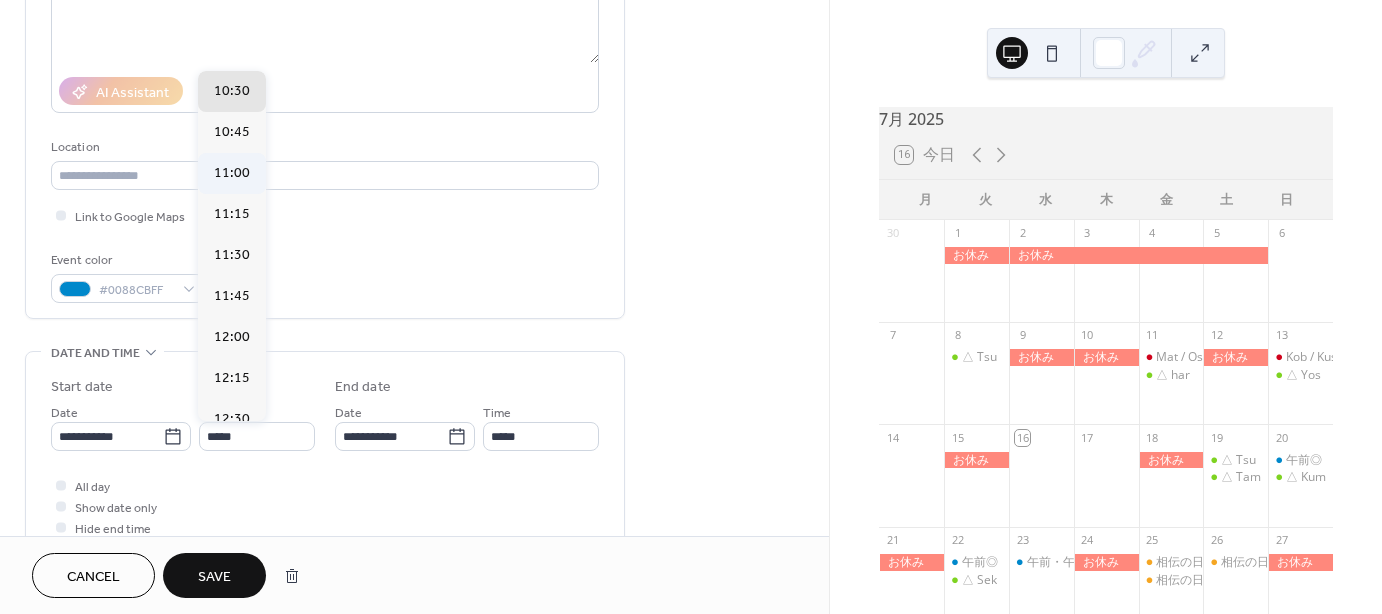 type on "*****" 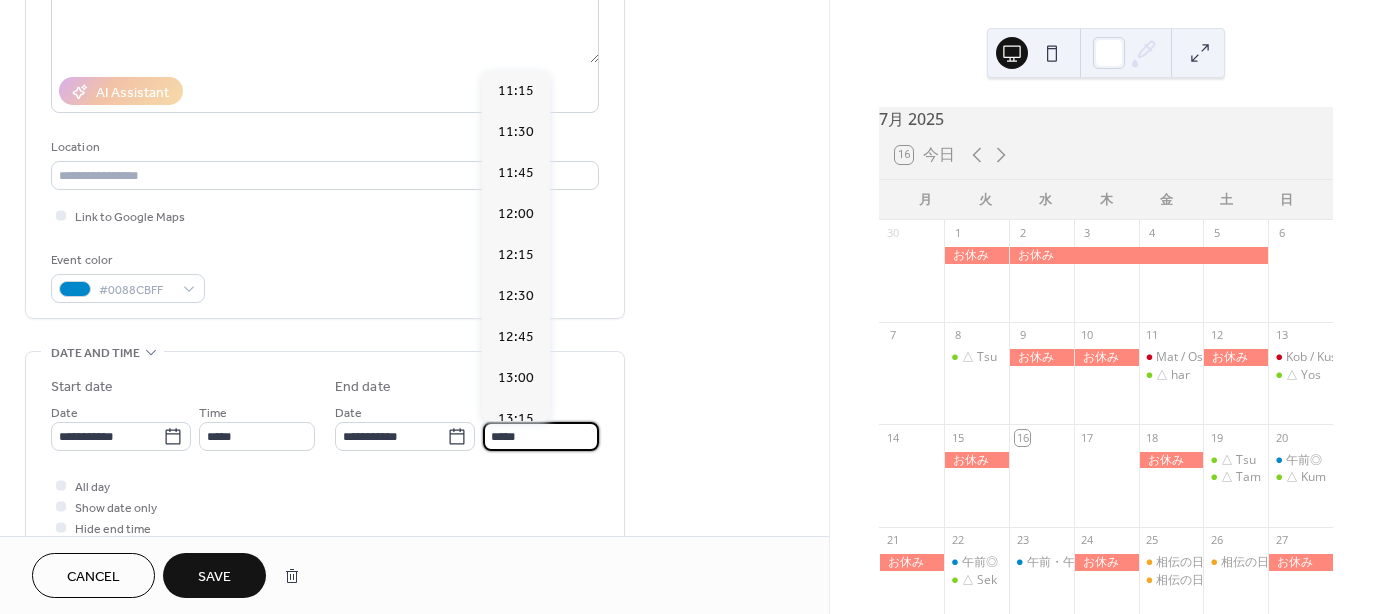 click on "*****" at bounding box center (541, 436) 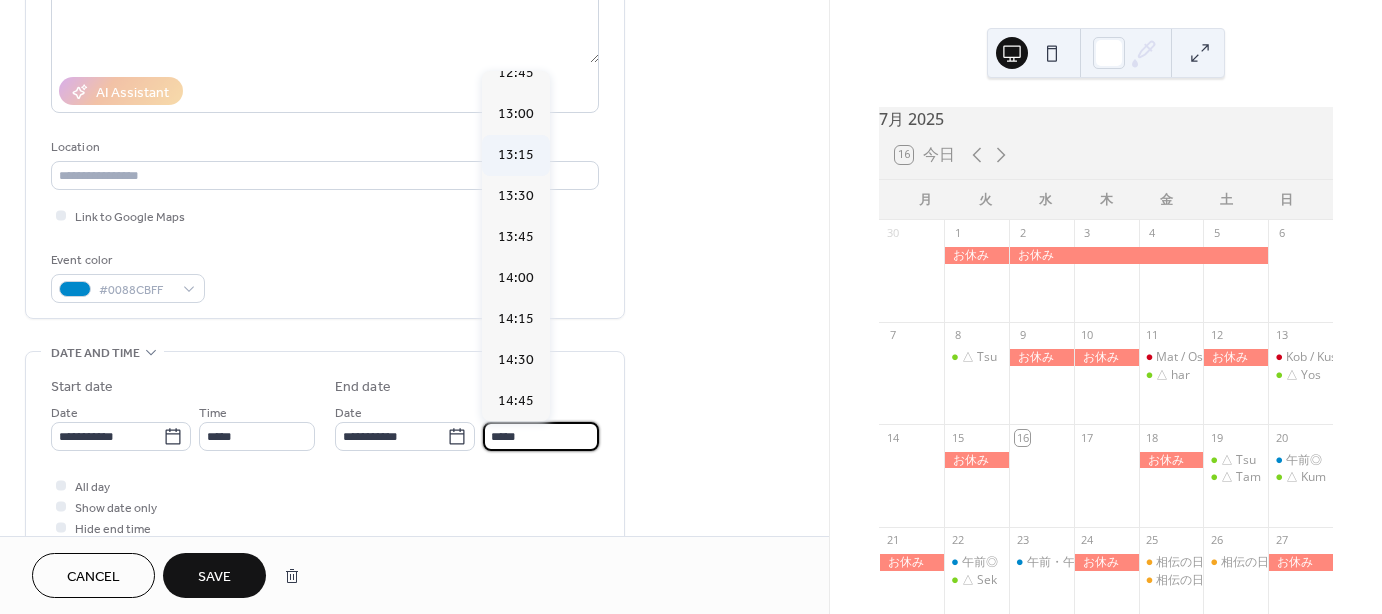 scroll, scrollTop: 260, scrollLeft: 0, axis: vertical 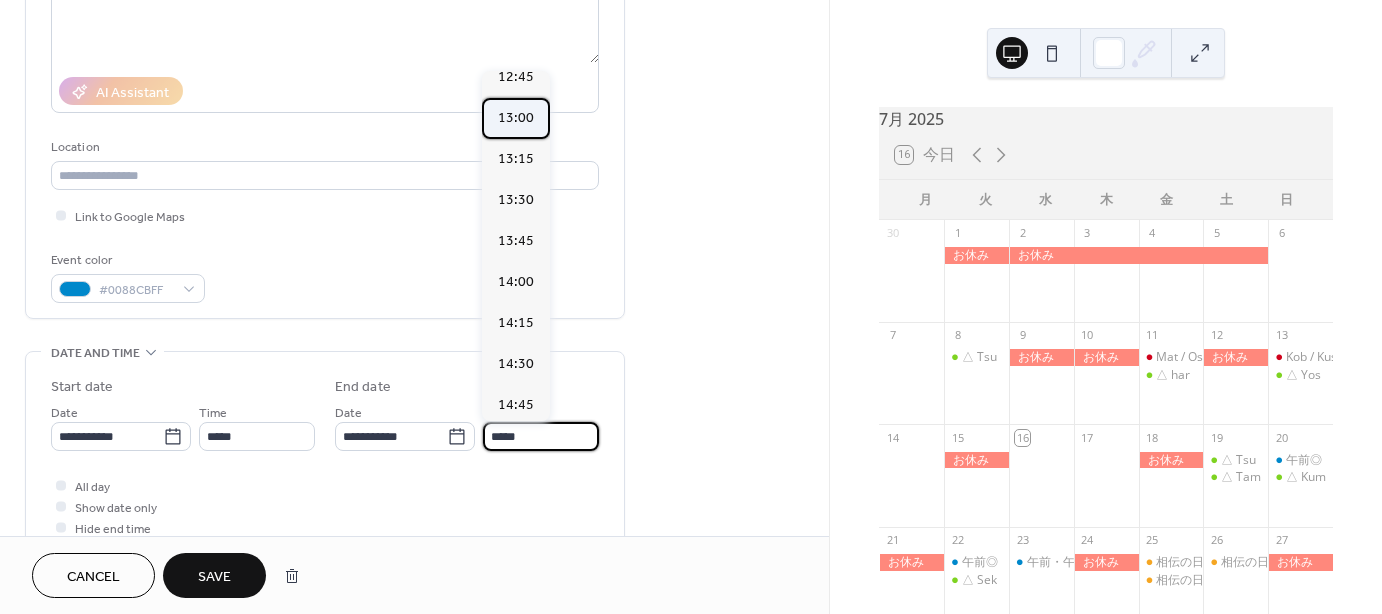 click on "13:00" at bounding box center [516, 118] 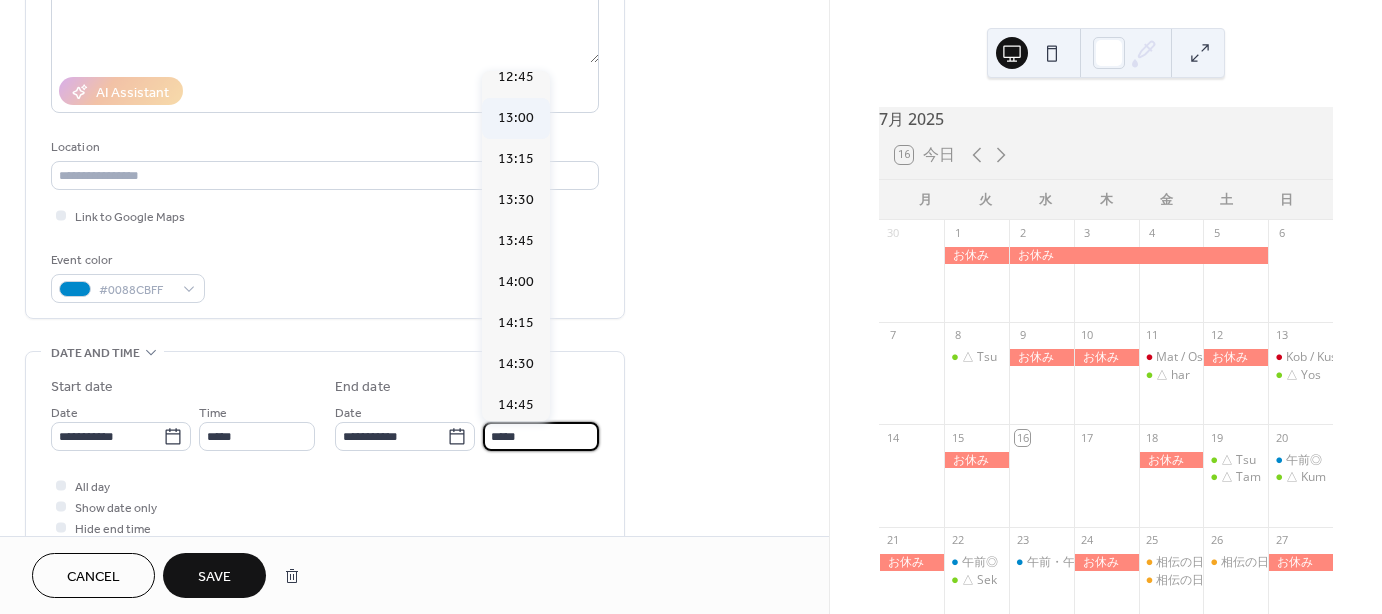 type on "*****" 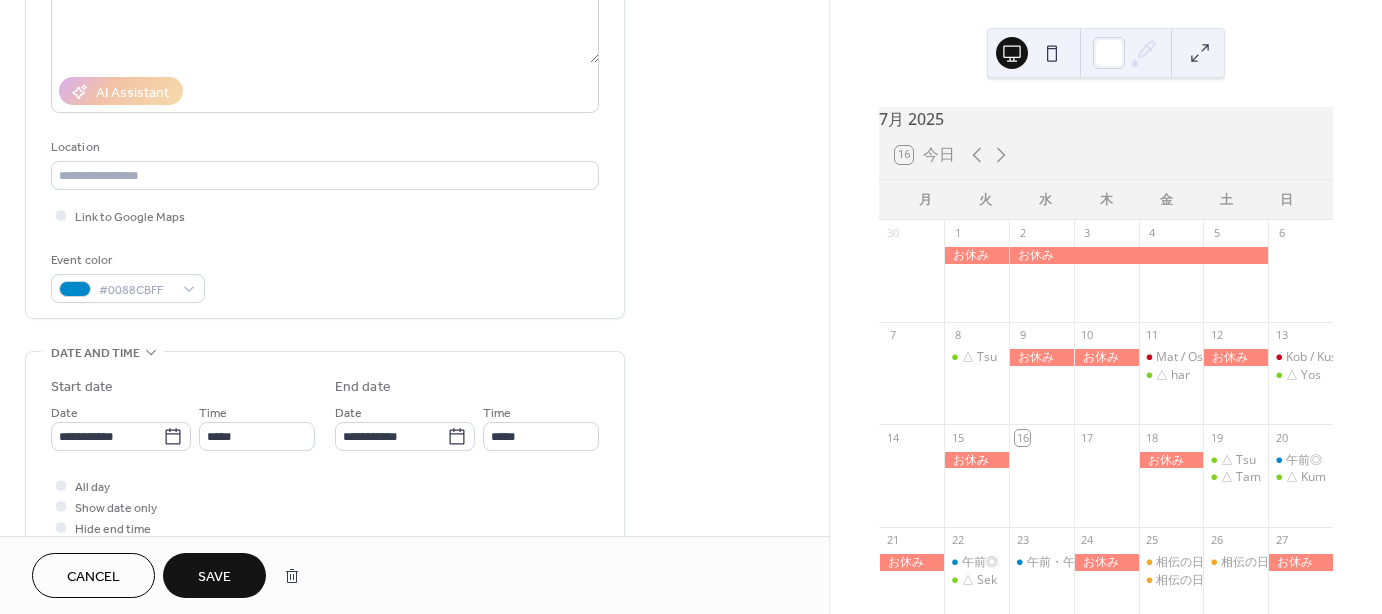 click on "Save" at bounding box center (214, 577) 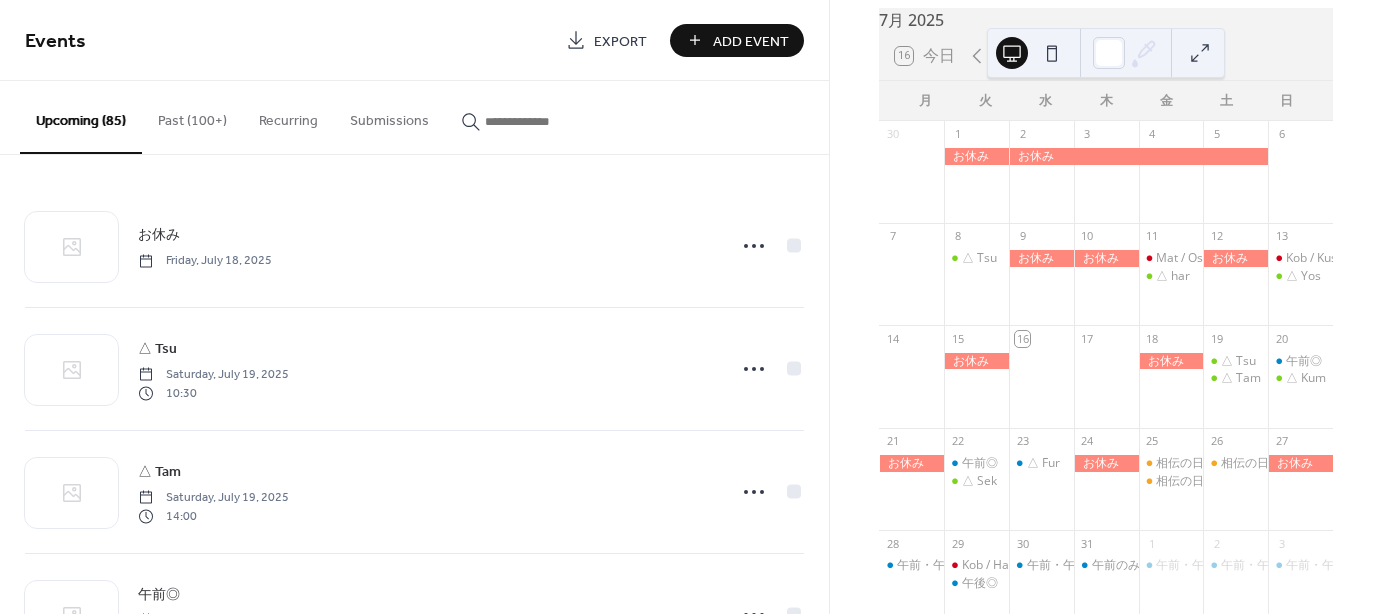 scroll, scrollTop: 100, scrollLeft: 0, axis: vertical 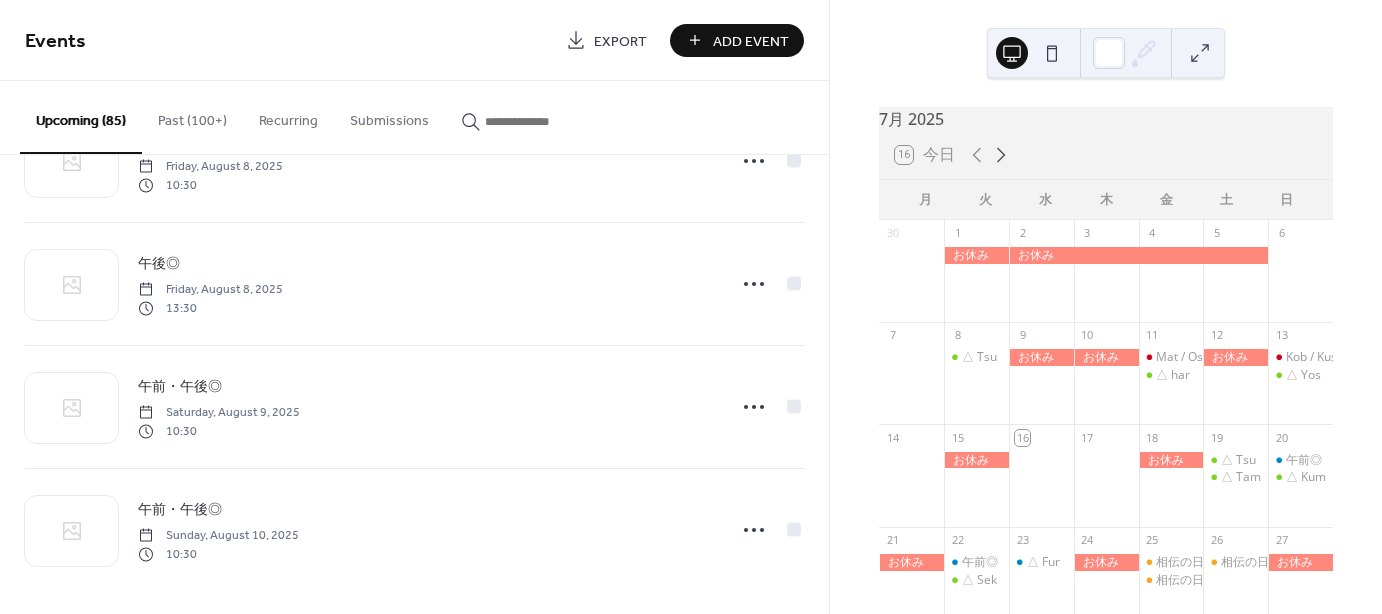 click 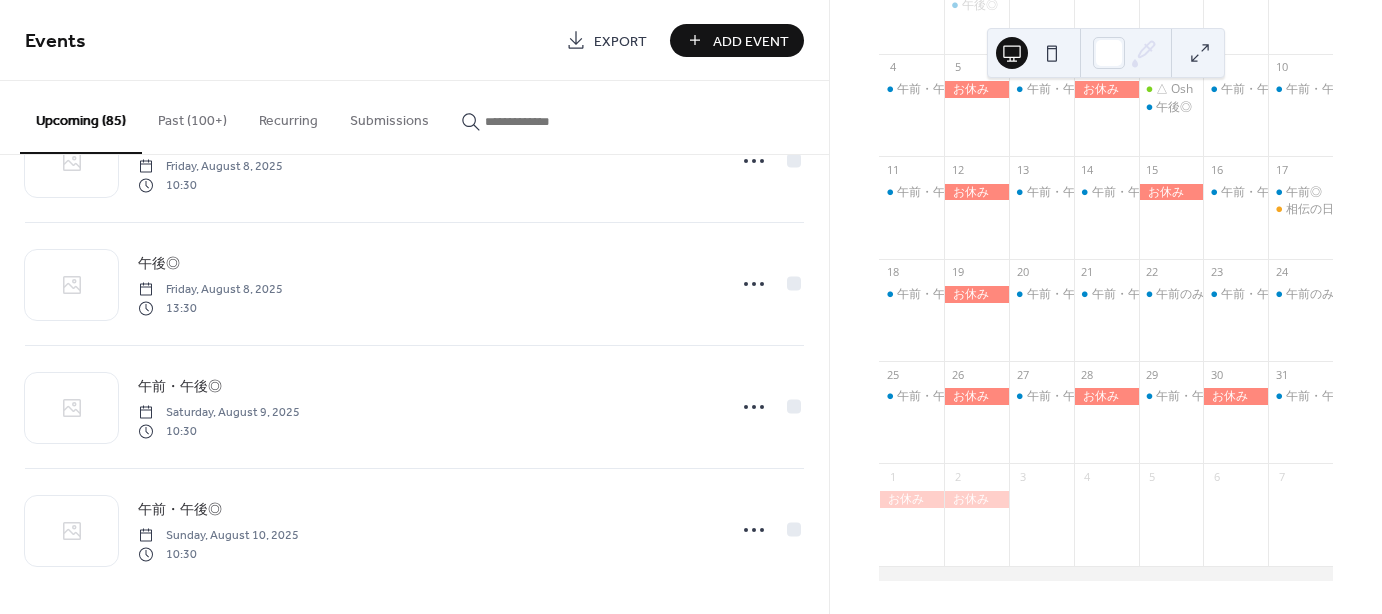 scroll, scrollTop: 279, scrollLeft: 0, axis: vertical 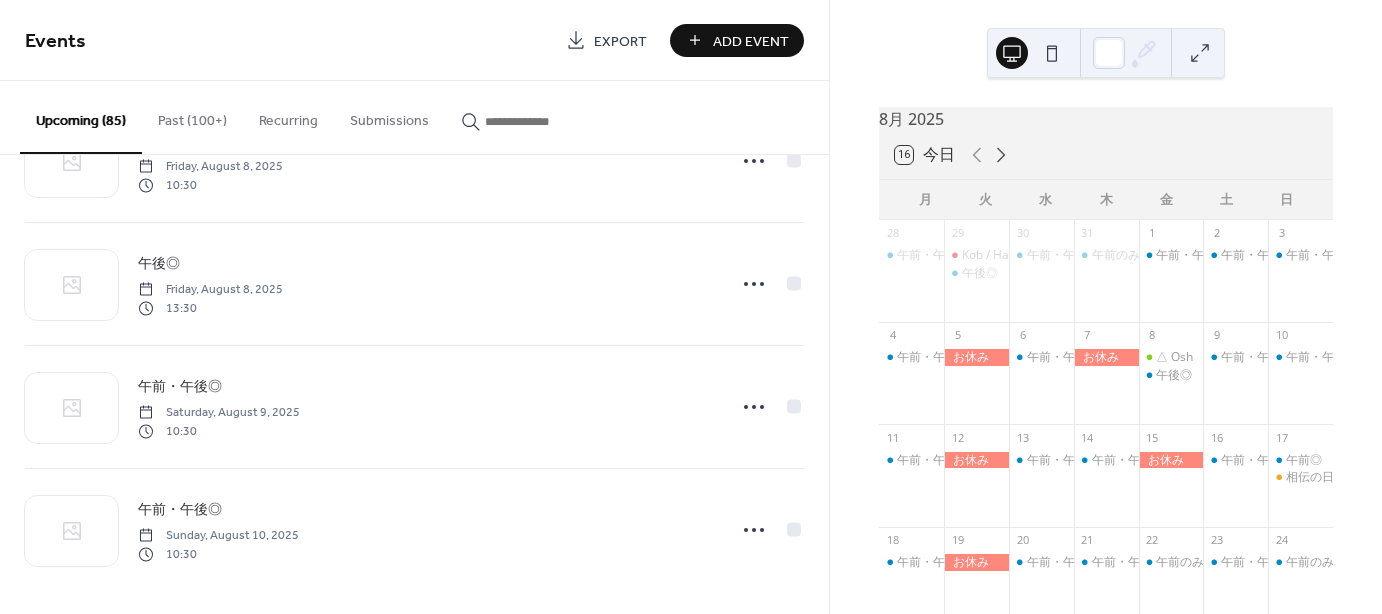 click 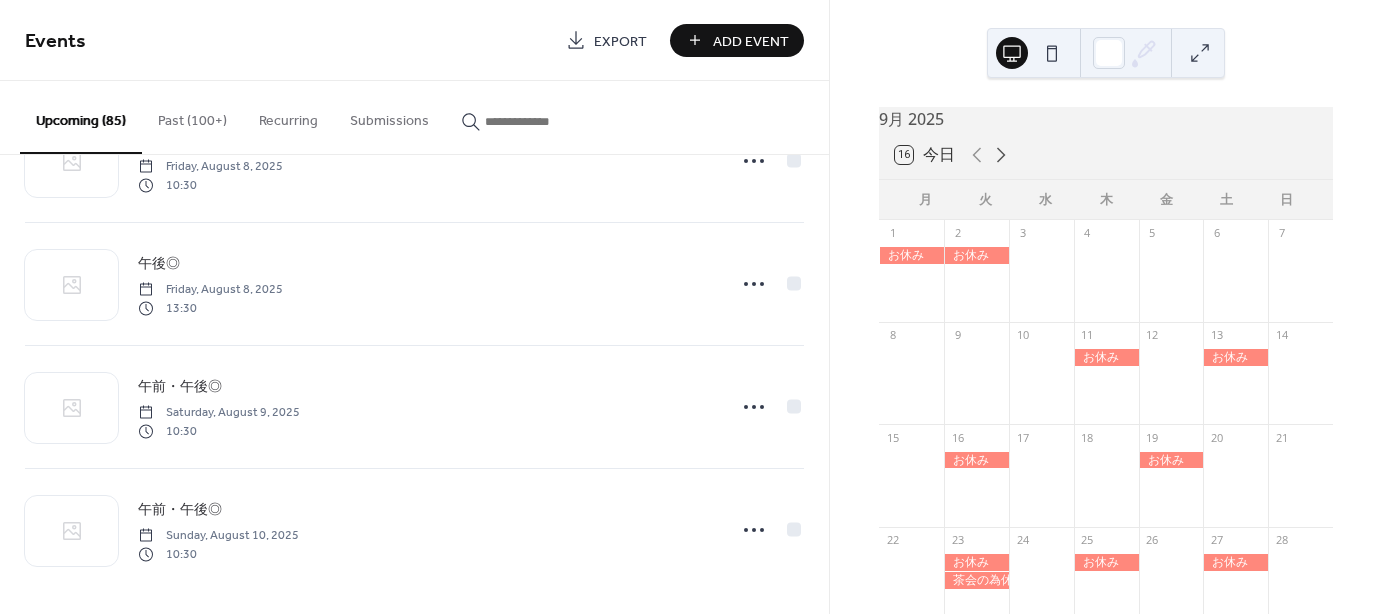 click 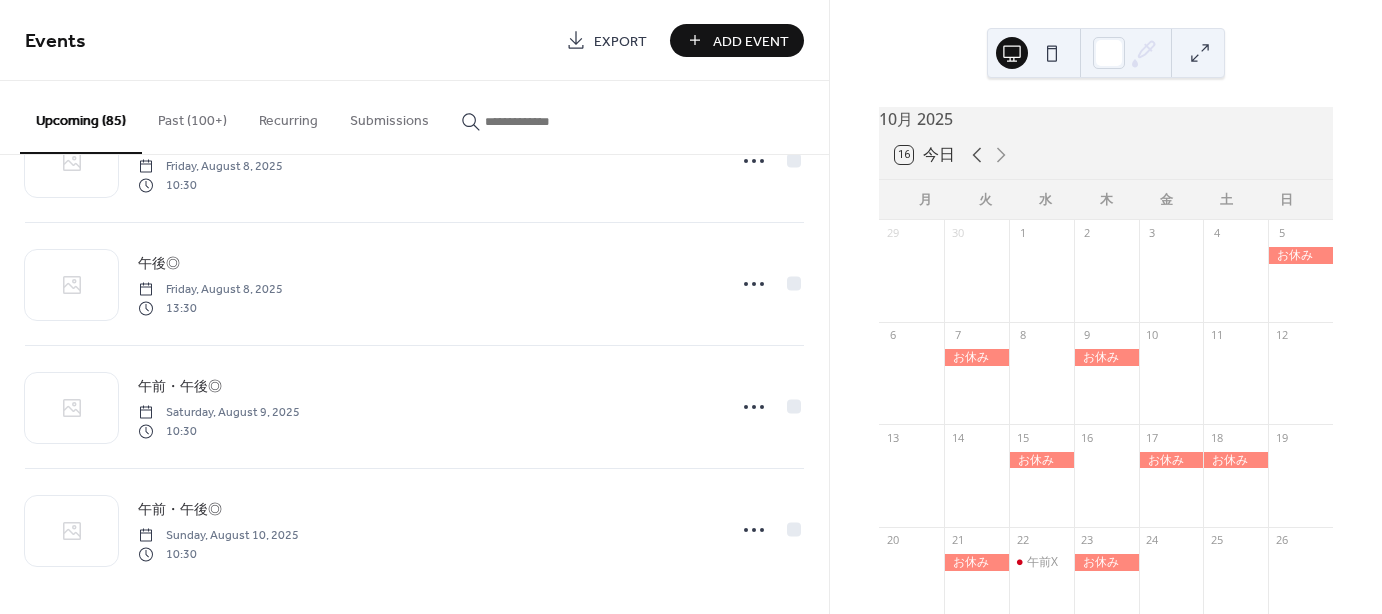 click 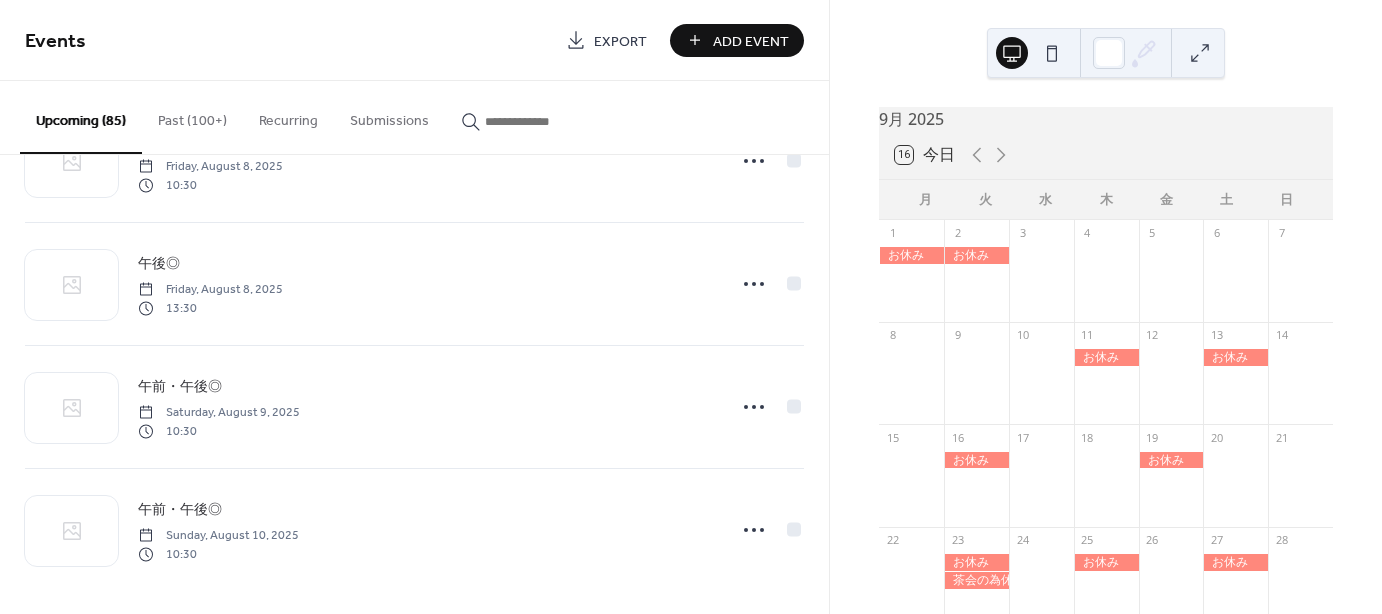 click at bounding box center (976, 562) 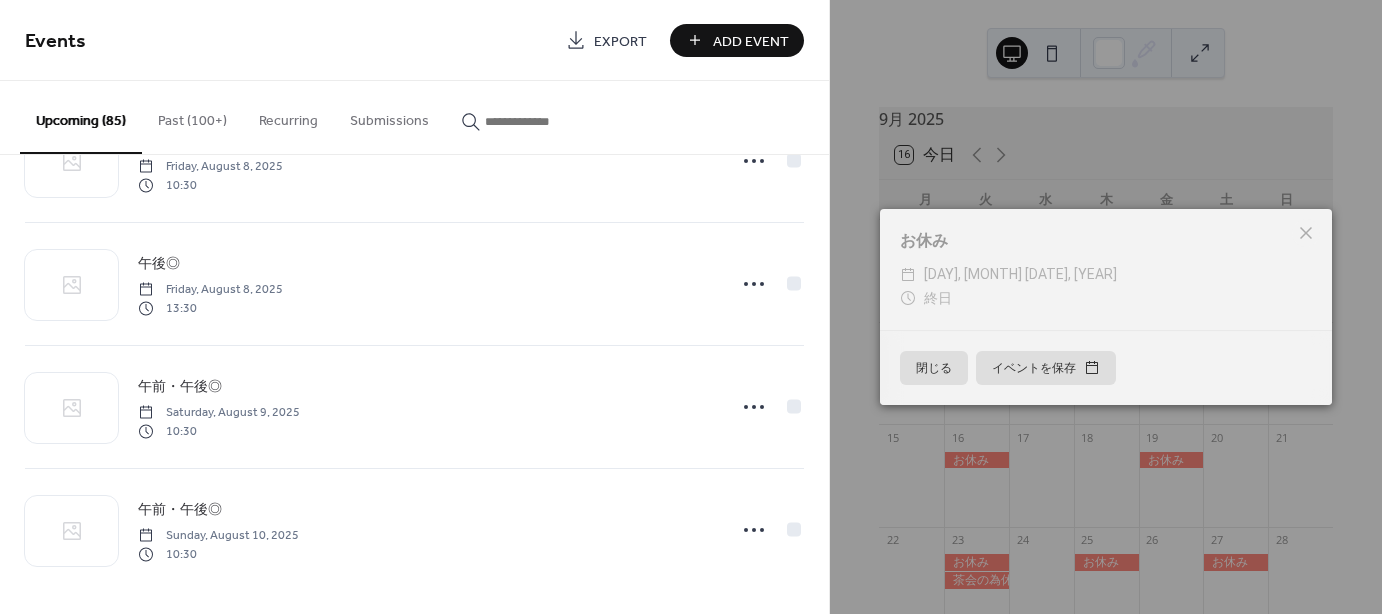 click on "閉じる" at bounding box center [934, 368] 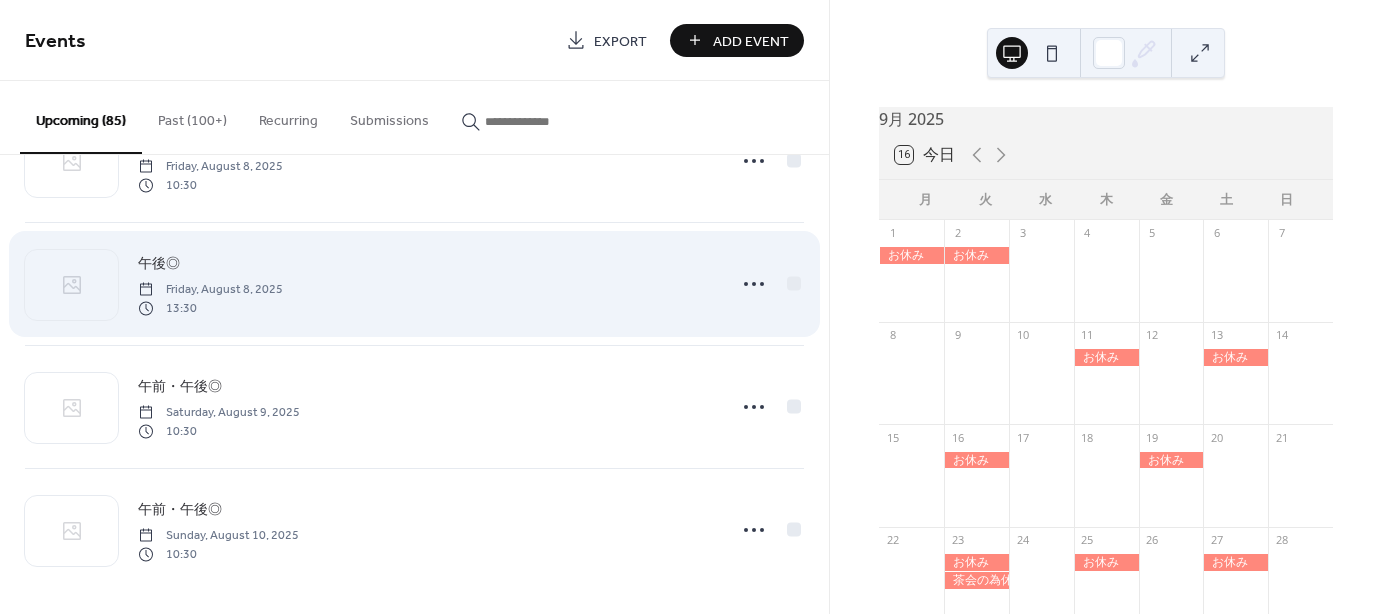 click on "午後◎ Friday, August 8, 2025 13:30" at bounding box center (426, 284) 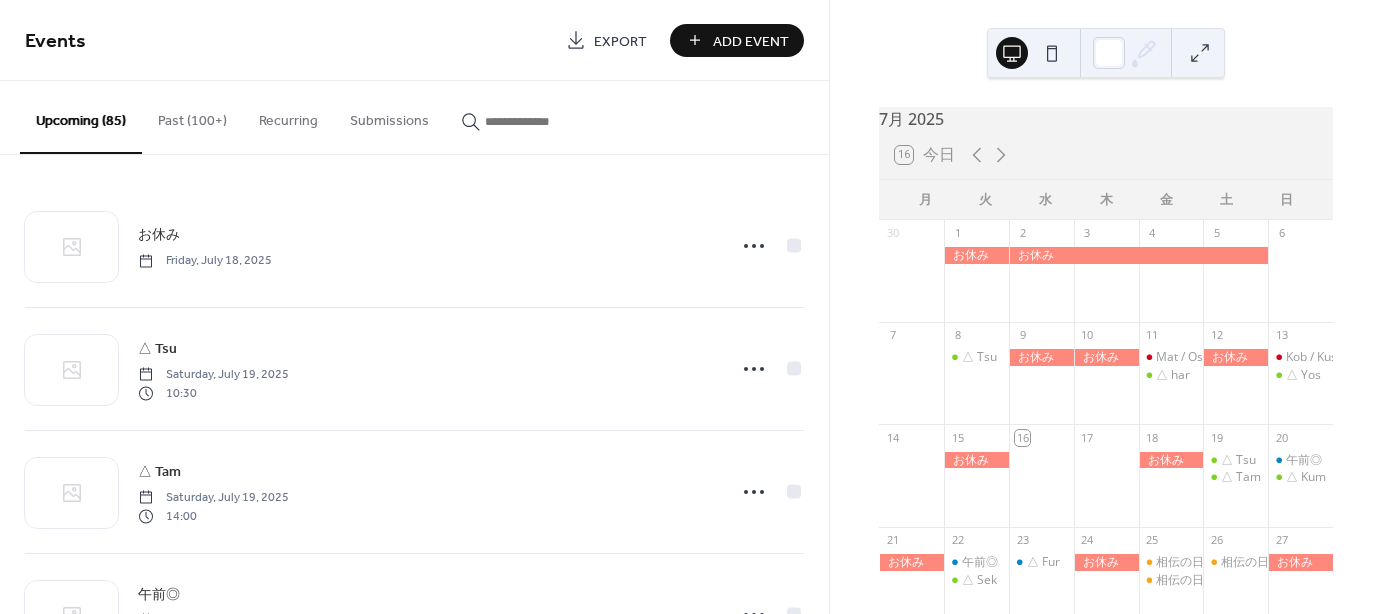 scroll, scrollTop: 0, scrollLeft: 0, axis: both 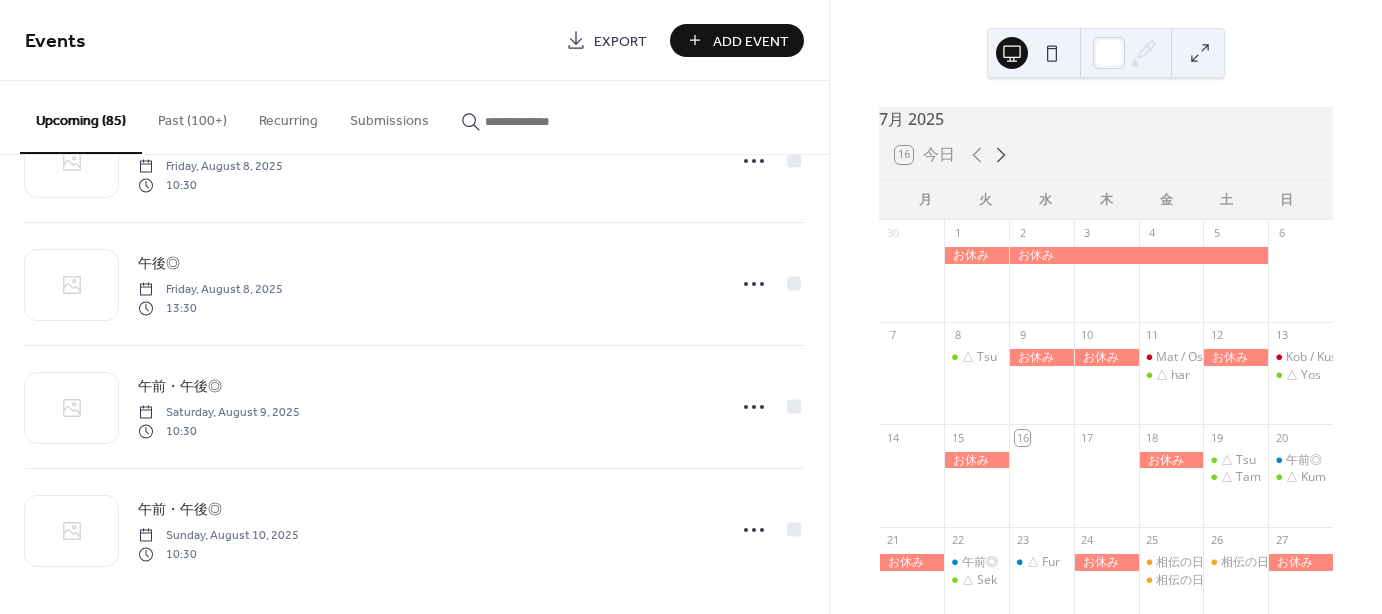 click 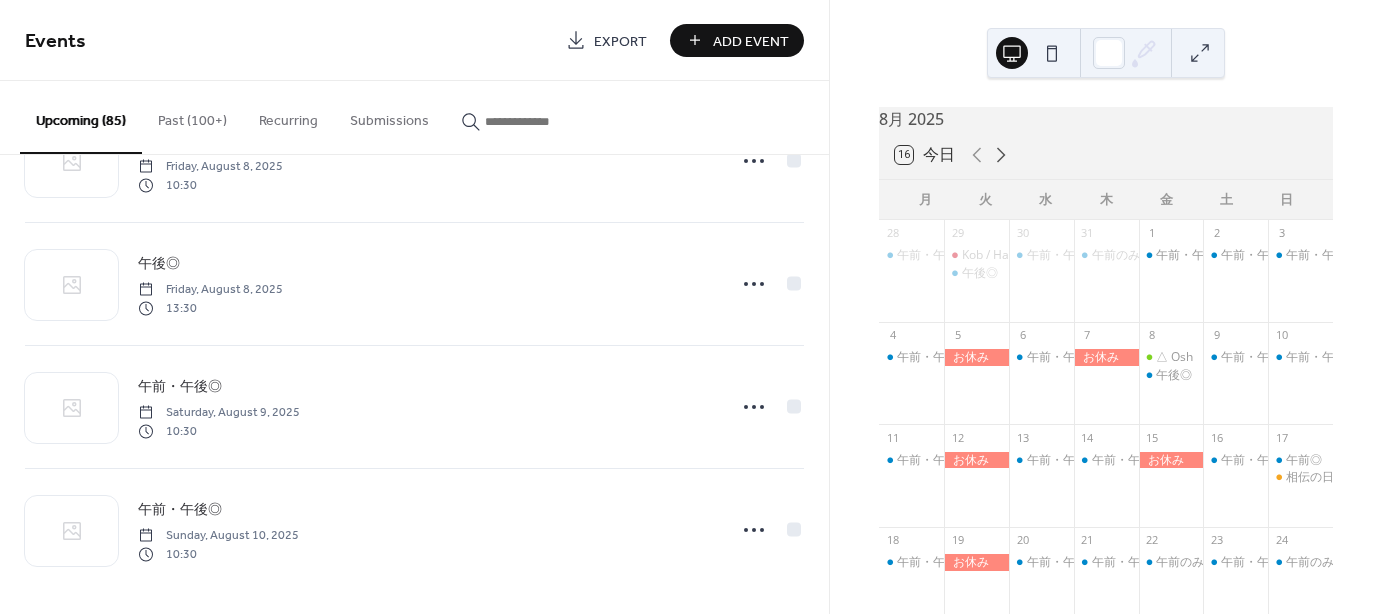 click 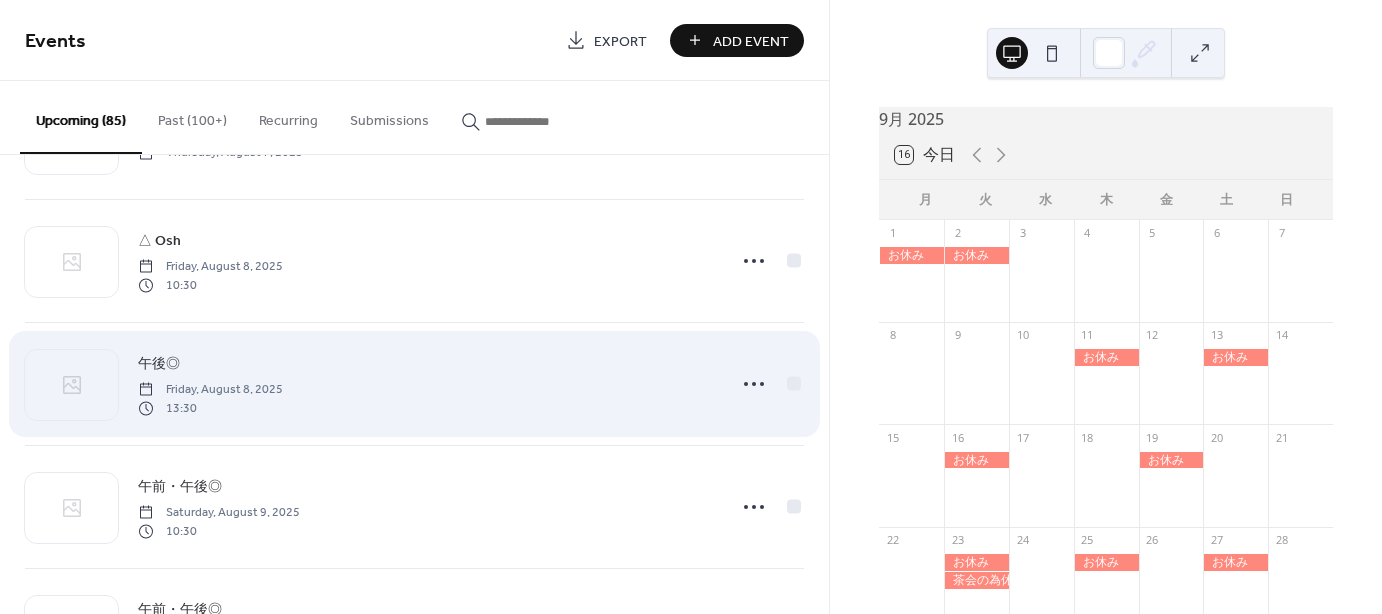 scroll, scrollTop: 3283, scrollLeft: 0, axis: vertical 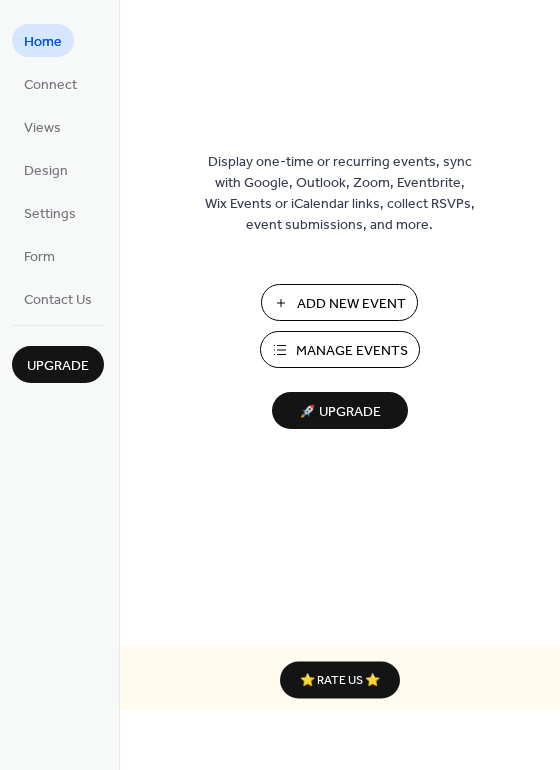 click on "Manage Events" at bounding box center (352, 351) 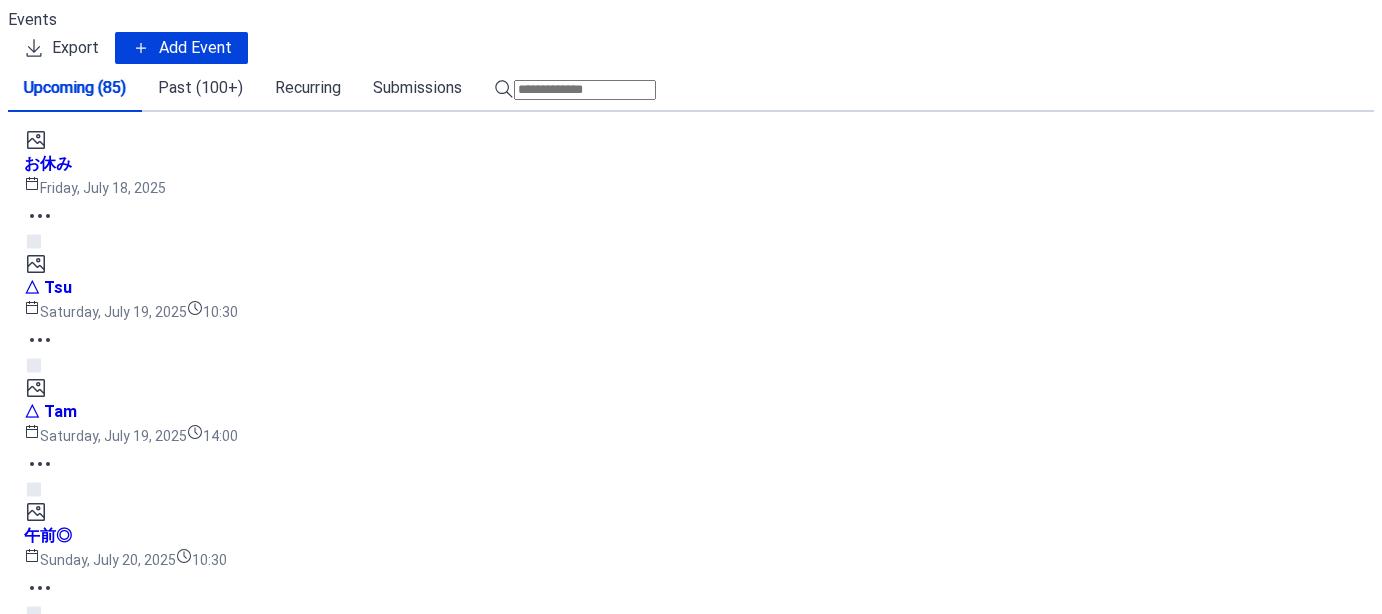 scroll, scrollTop: 0, scrollLeft: 0, axis: both 